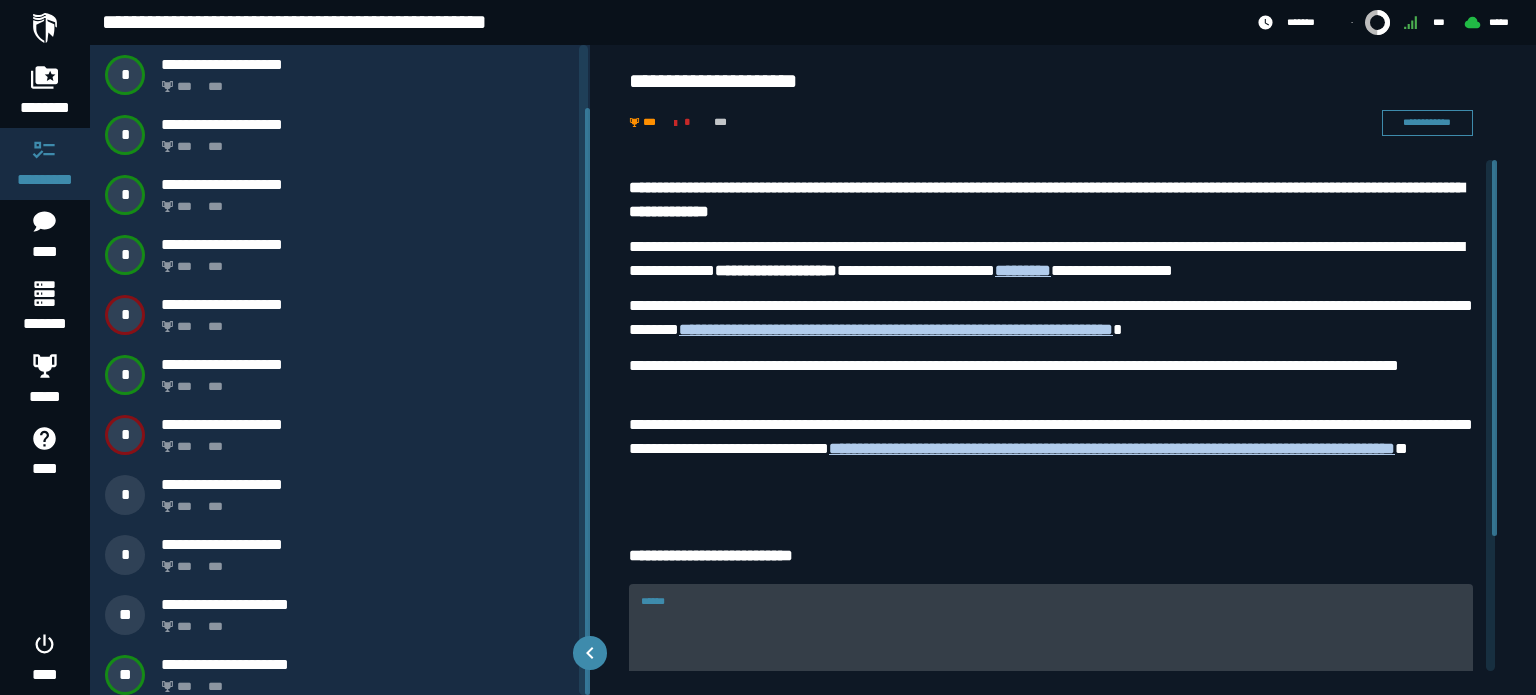 scroll, scrollTop: 0, scrollLeft: 0, axis: both 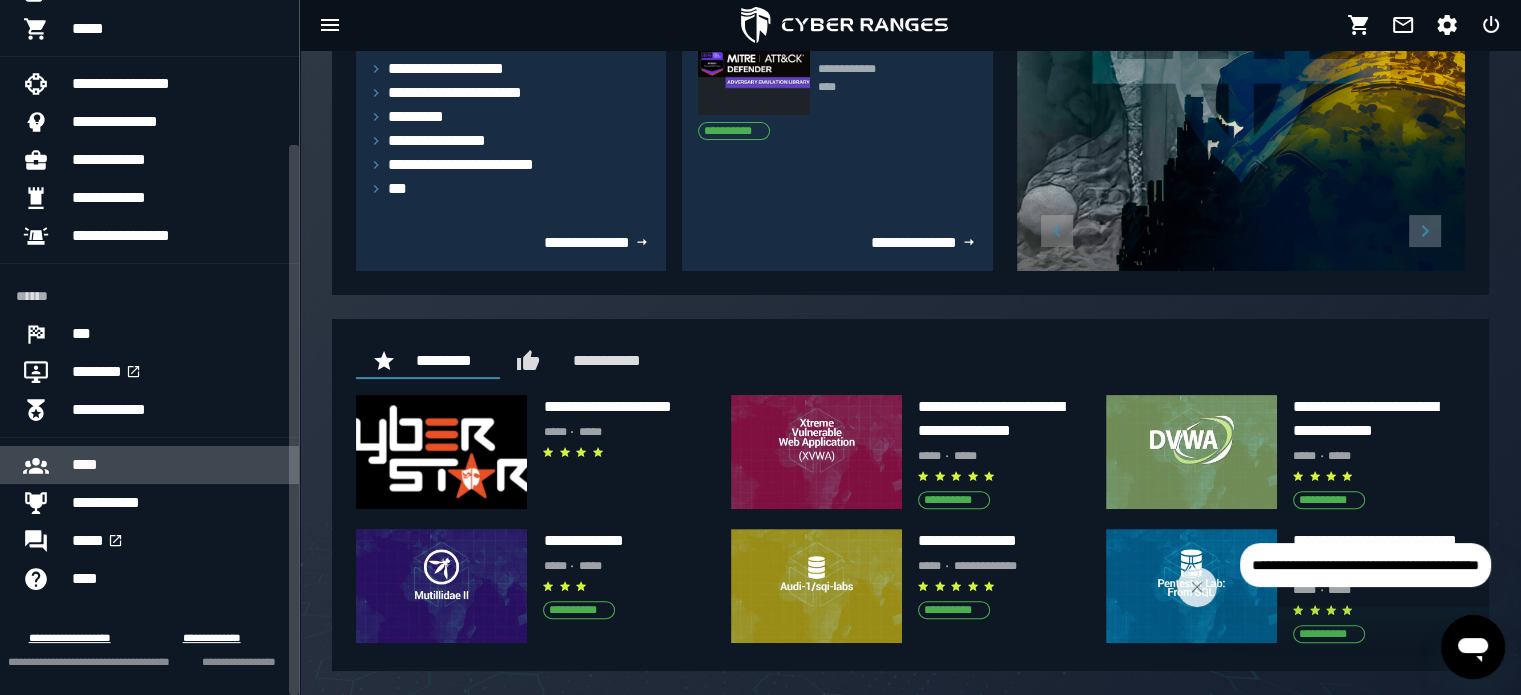 click on "****" at bounding box center [177, 465] 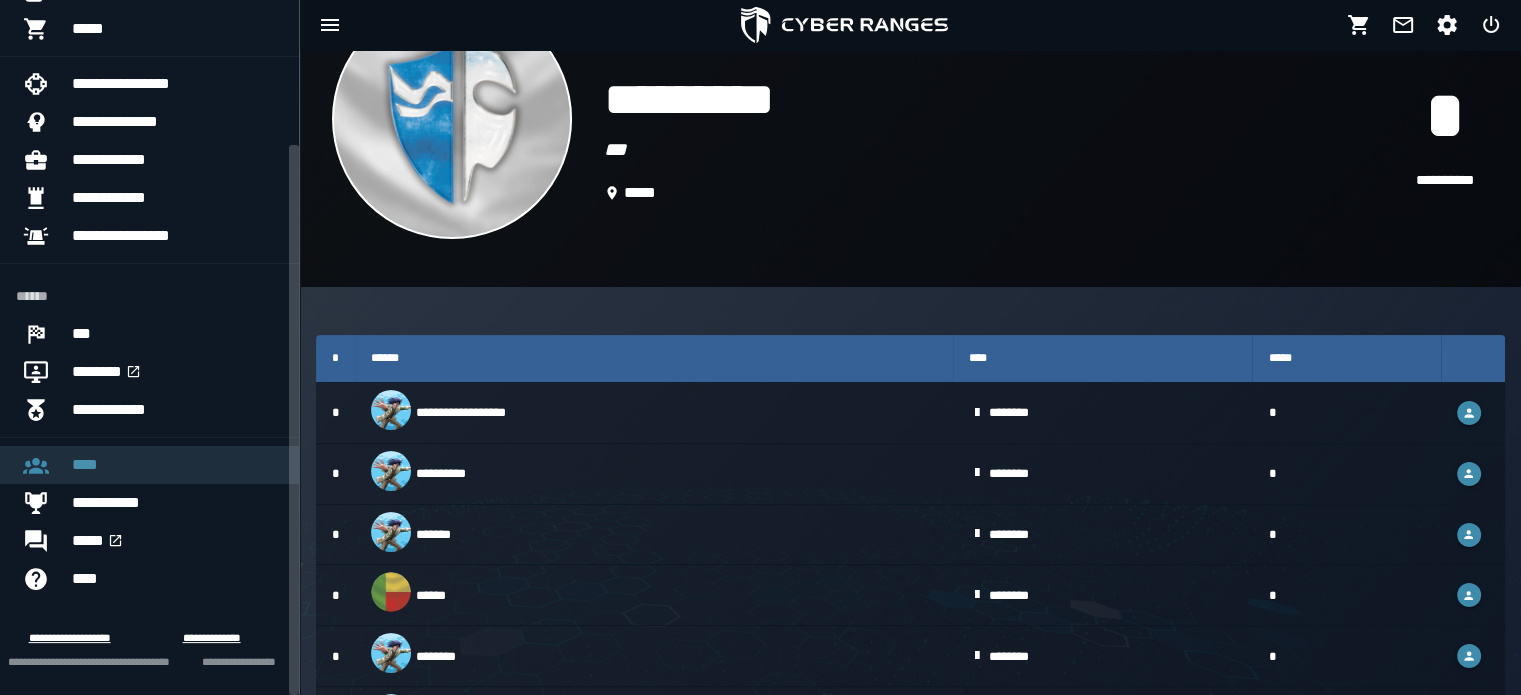 scroll, scrollTop: 220, scrollLeft: 0, axis: vertical 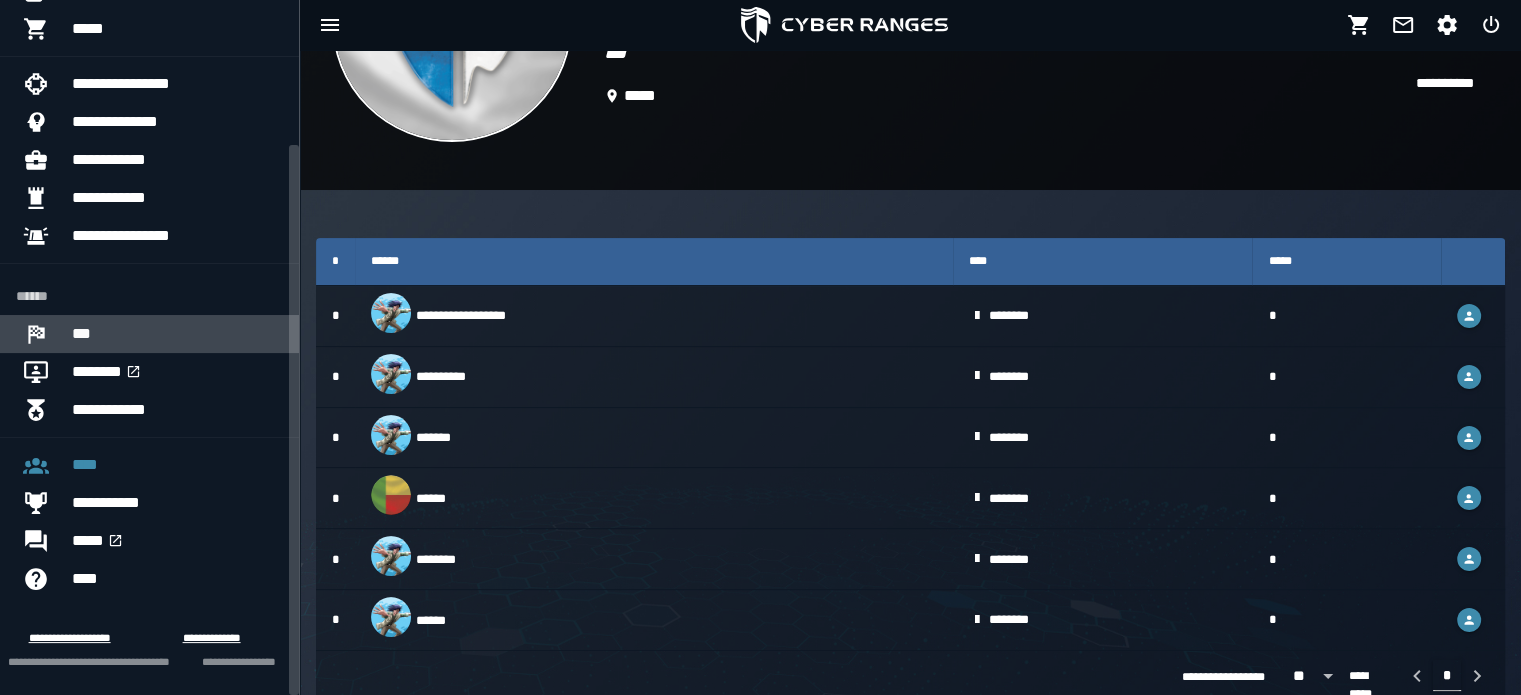 click on "***" at bounding box center [177, 334] 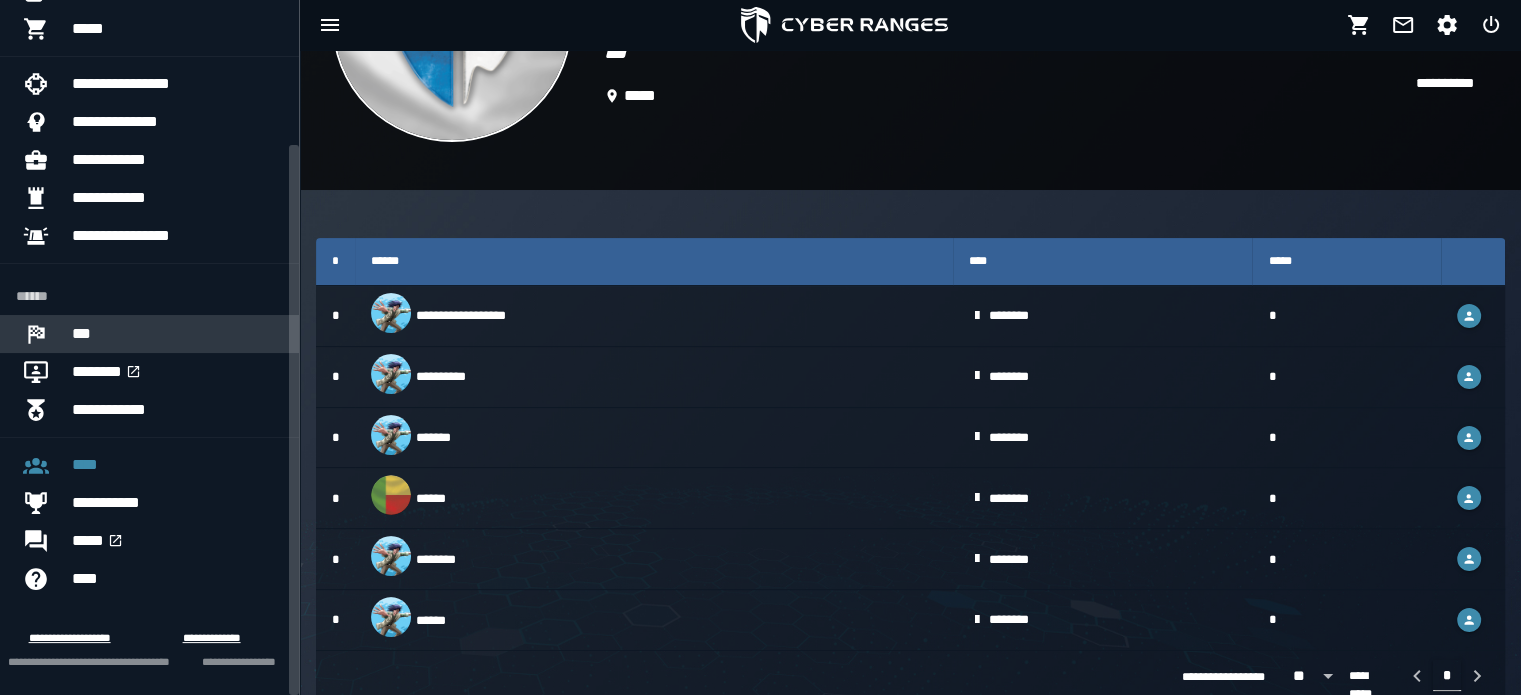 scroll, scrollTop: 0, scrollLeft: 0, axis: both 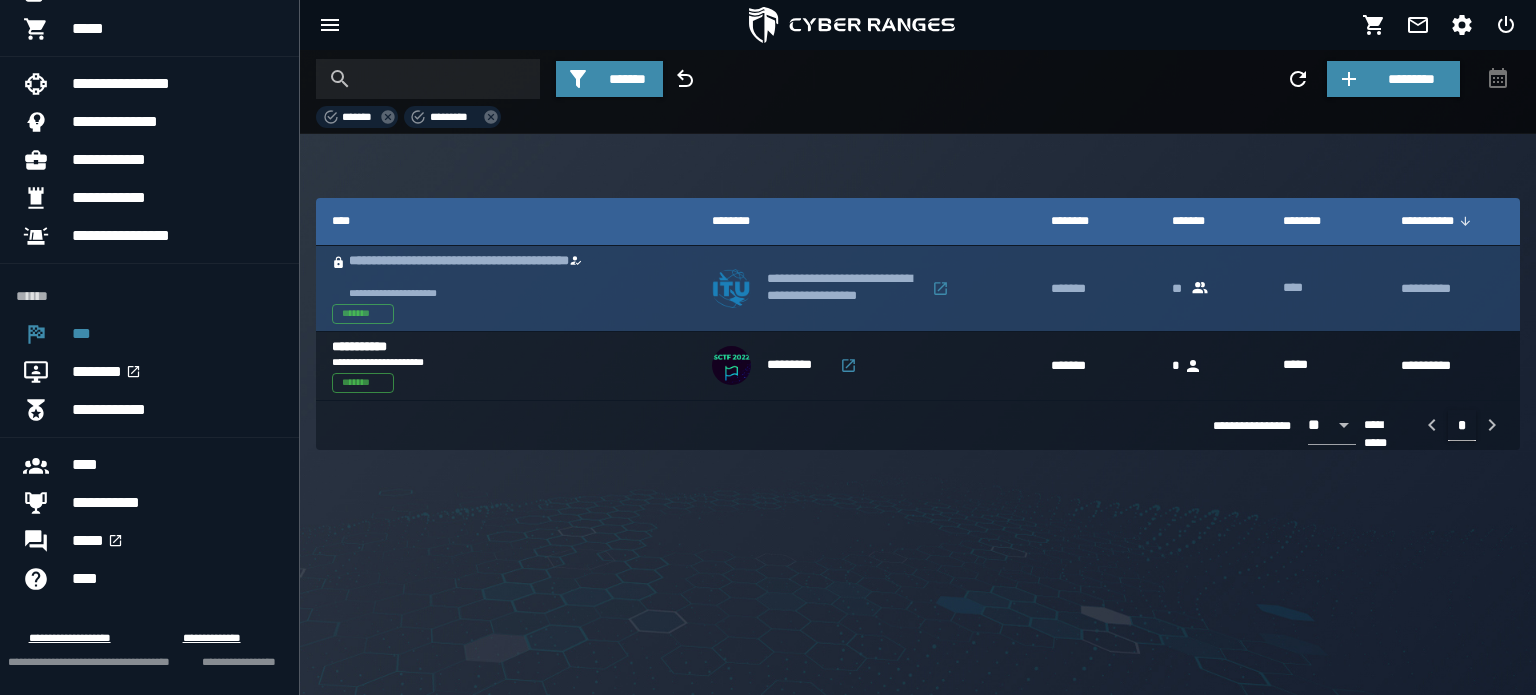 click on "**********" at bounding box center (479, 270) 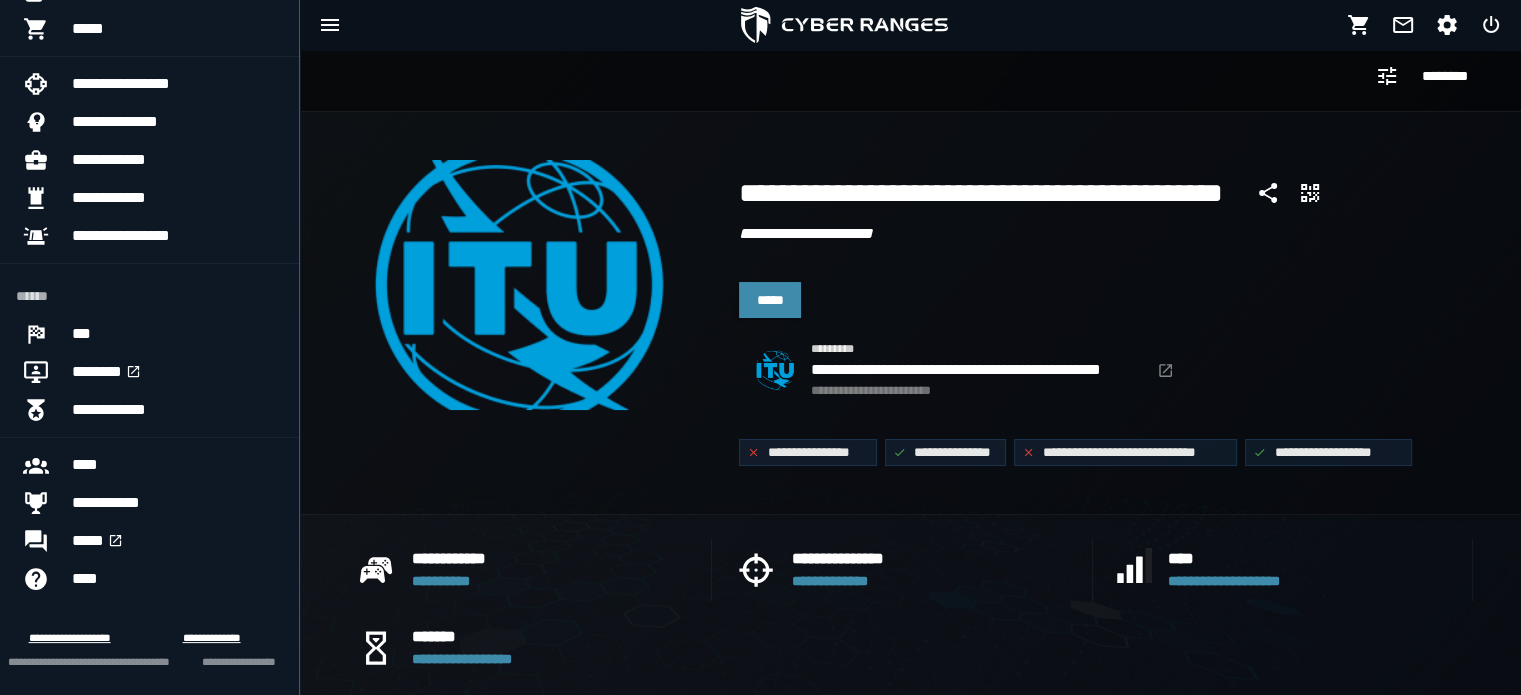 scroll, scrollTop: 4, scrollLeft: 0, axis: vertical 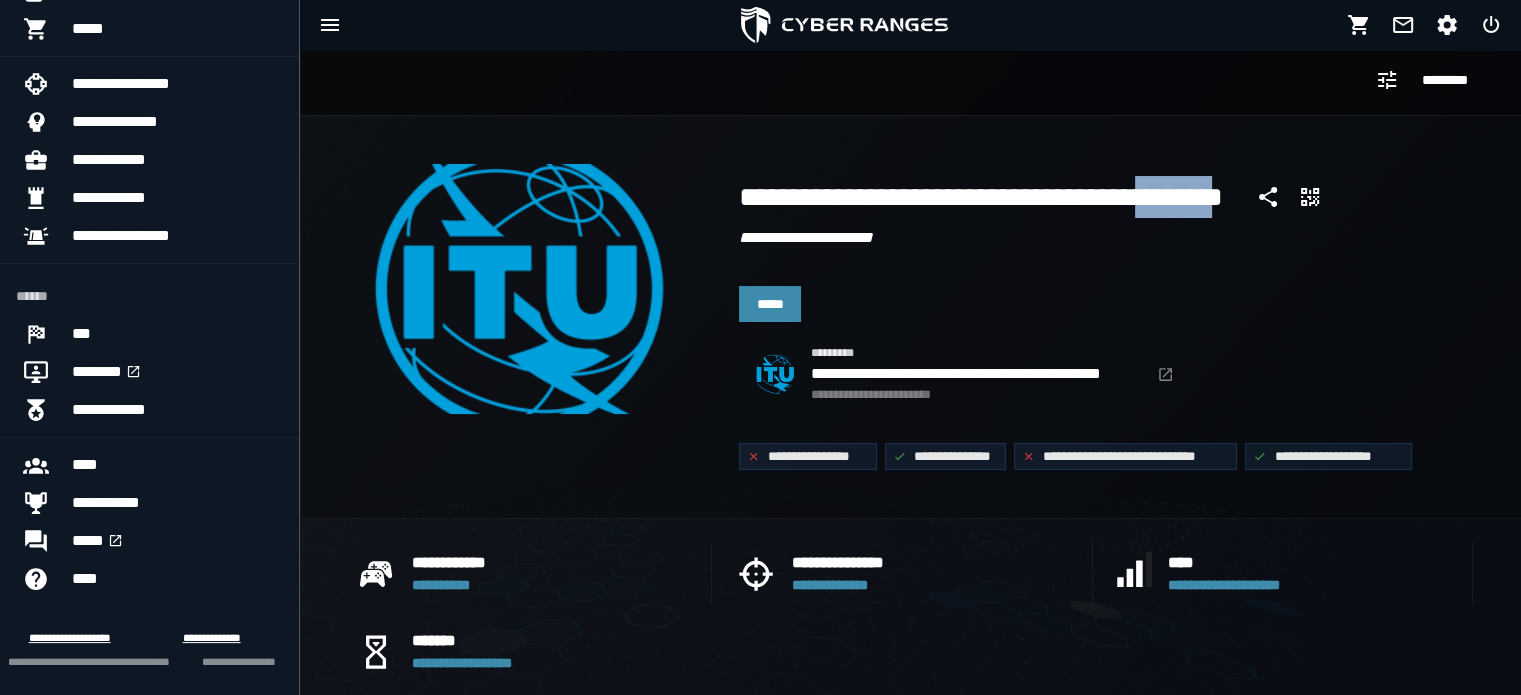 drag, startPoint x: 1276, startPoint y: 200, endPoint x: 1353, endPoint y: 202, distance: 77.02597 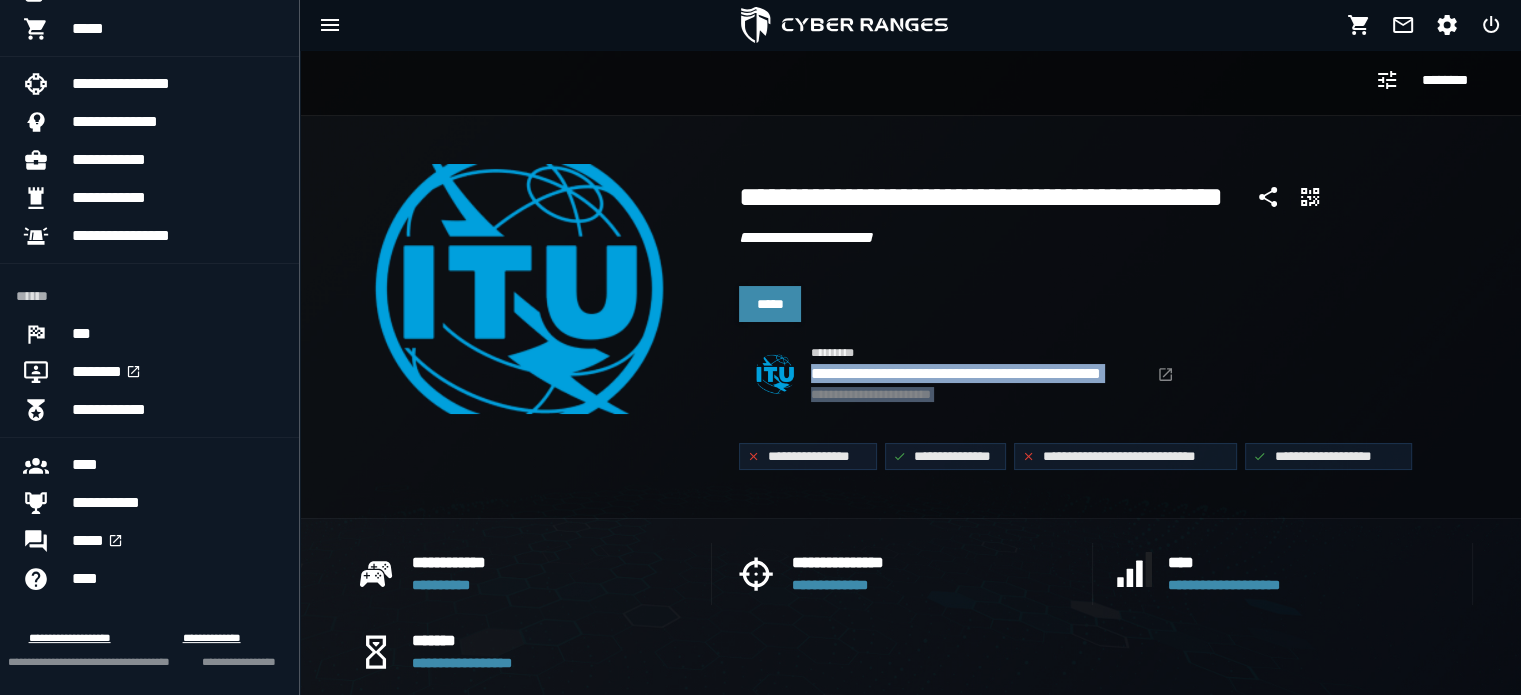 drag, startPoint x: 1213, startPoint y: 371, endPoint x: 812, endPoint y: 369, distance: 401.00497 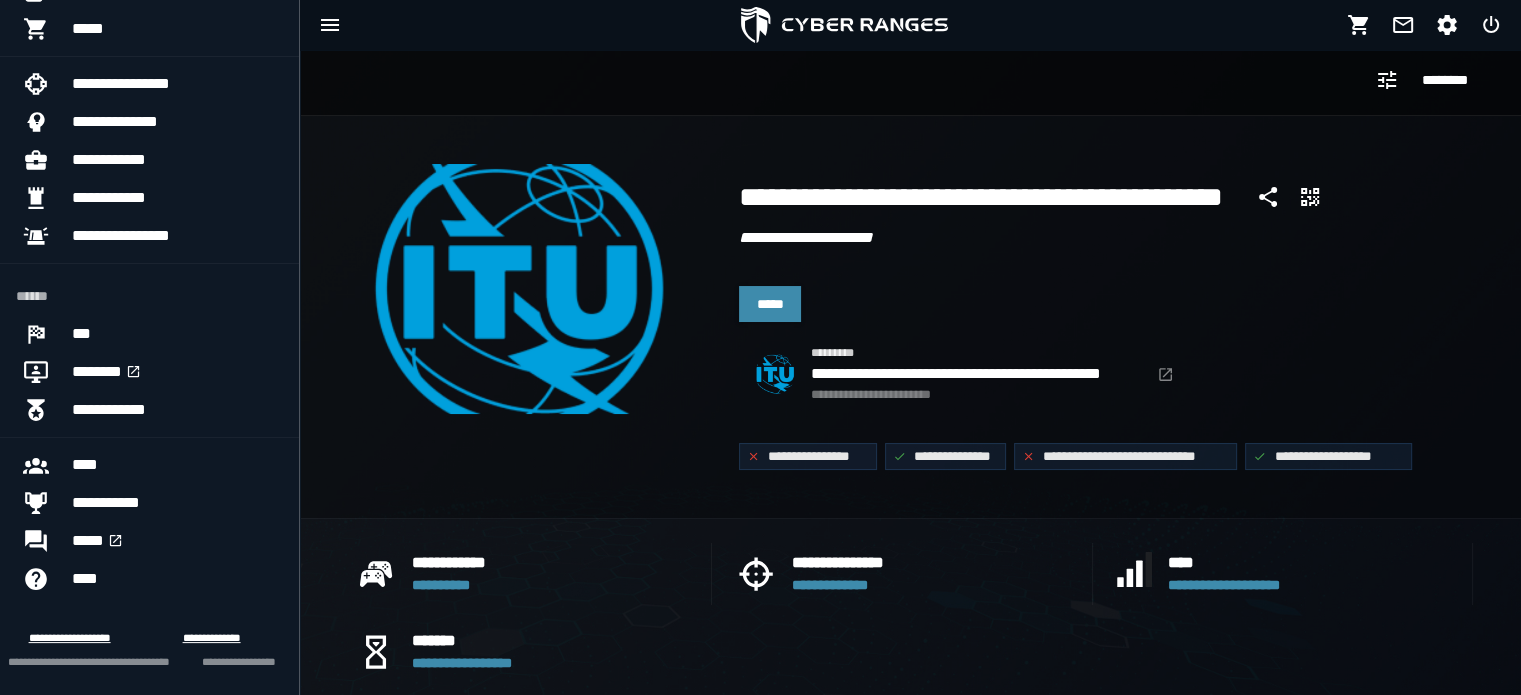 click on "********" at bounding box center (910, 81) 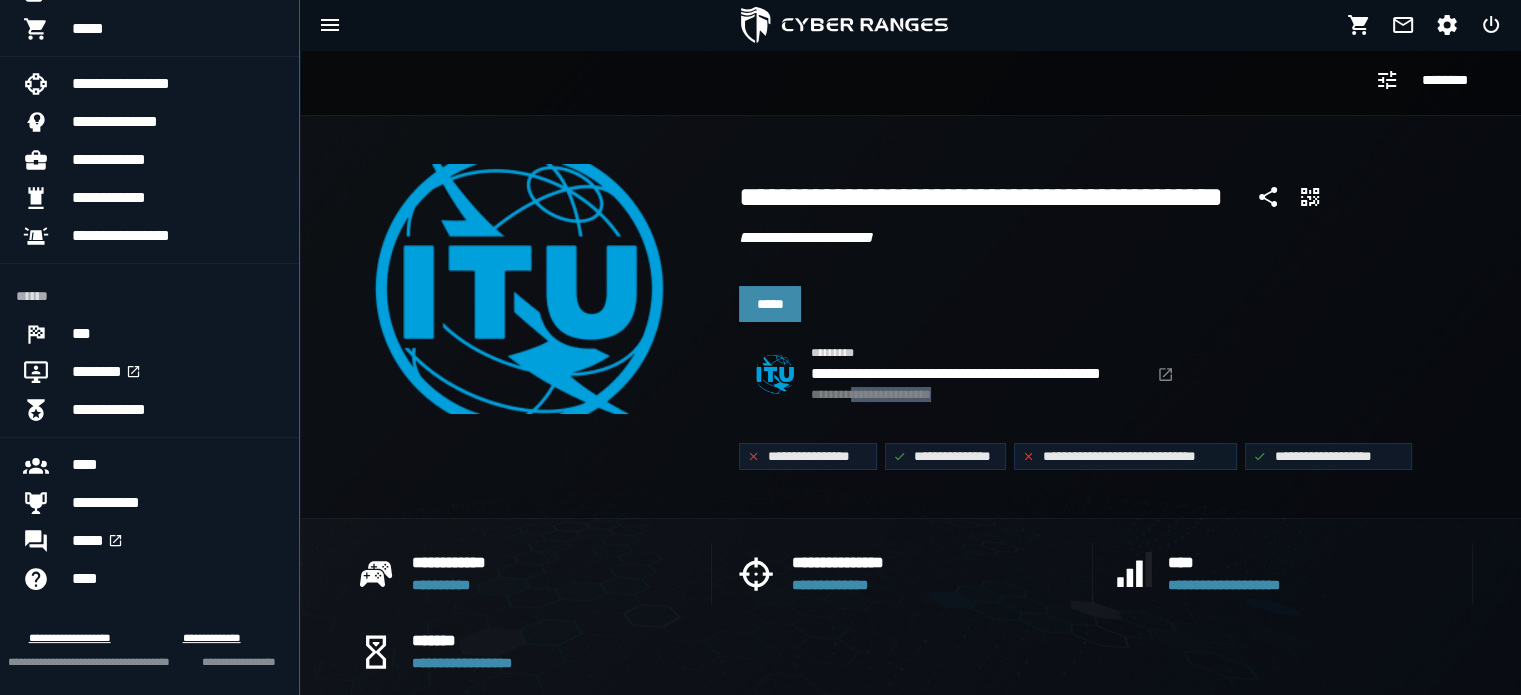 drag, startPoint x: 966, startPoint y: 394, endPoint x: 860, endPoint y: 393, distance: 106.004715 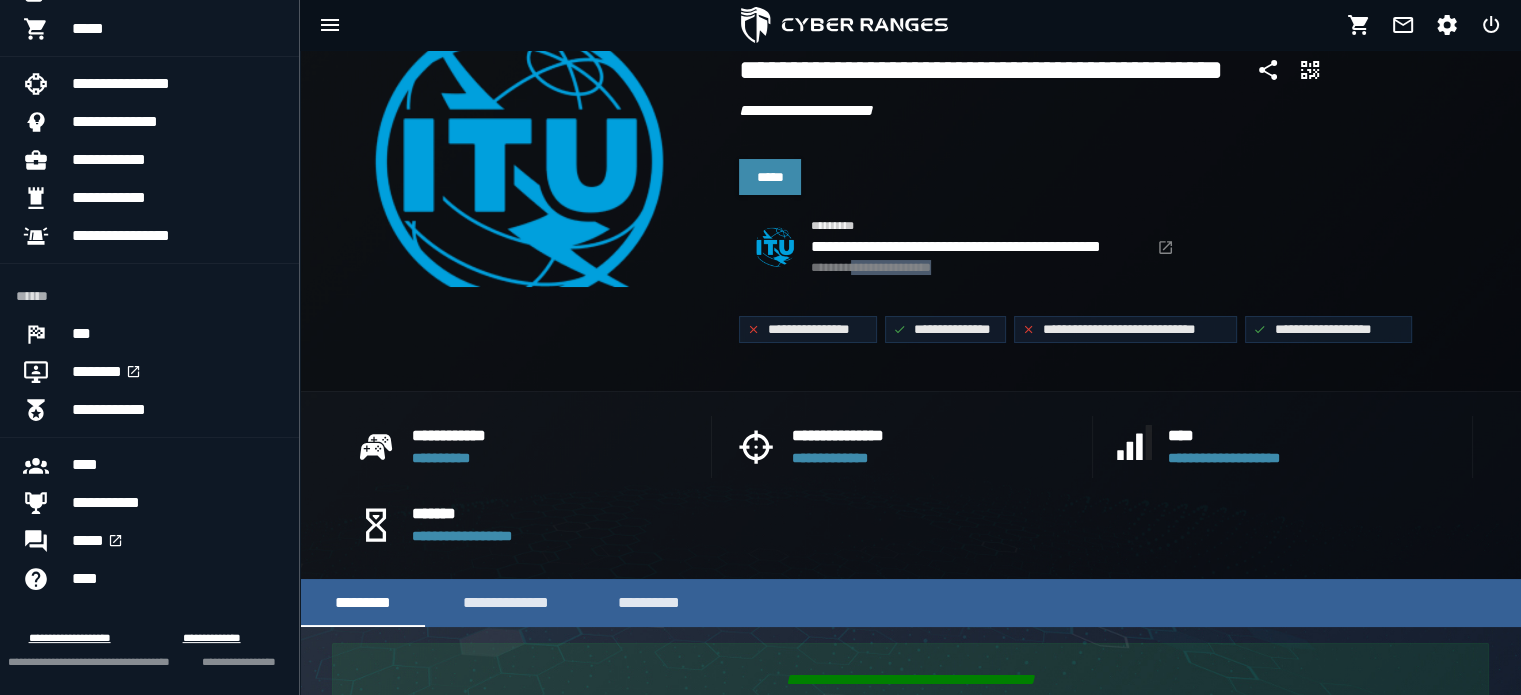 scroll, scrollTop: 117, scrollLeft: 0, axis: vertical 